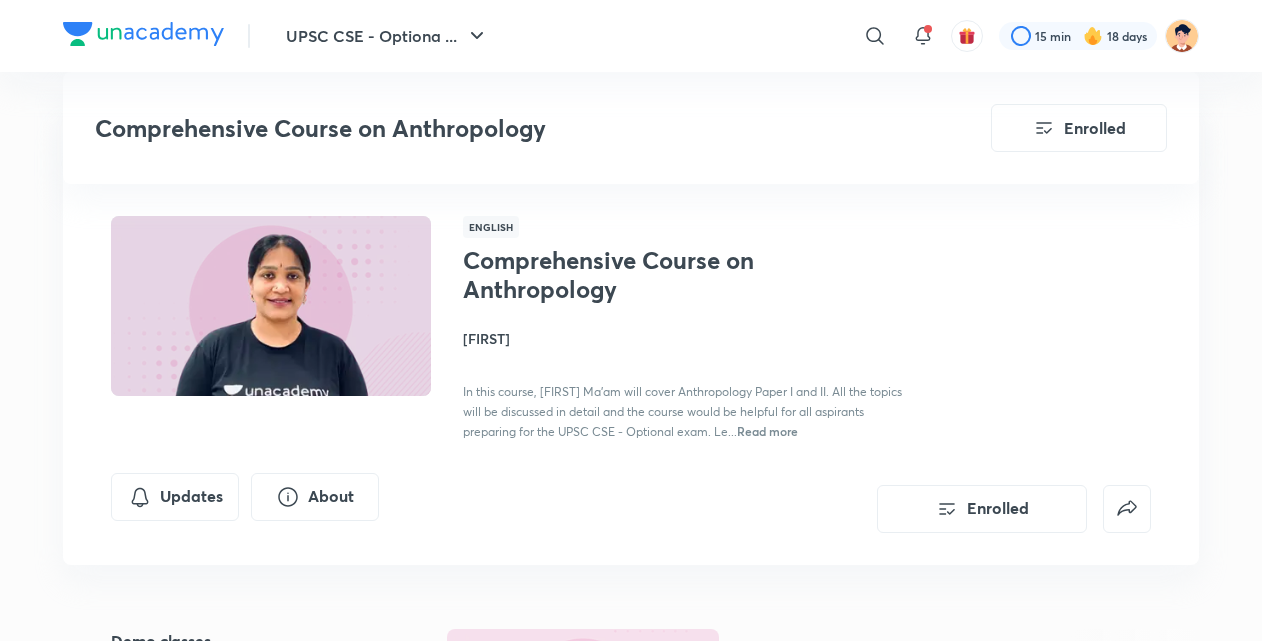scroll, scrollTop: 762, scrollLeft: 0, axis: vertical 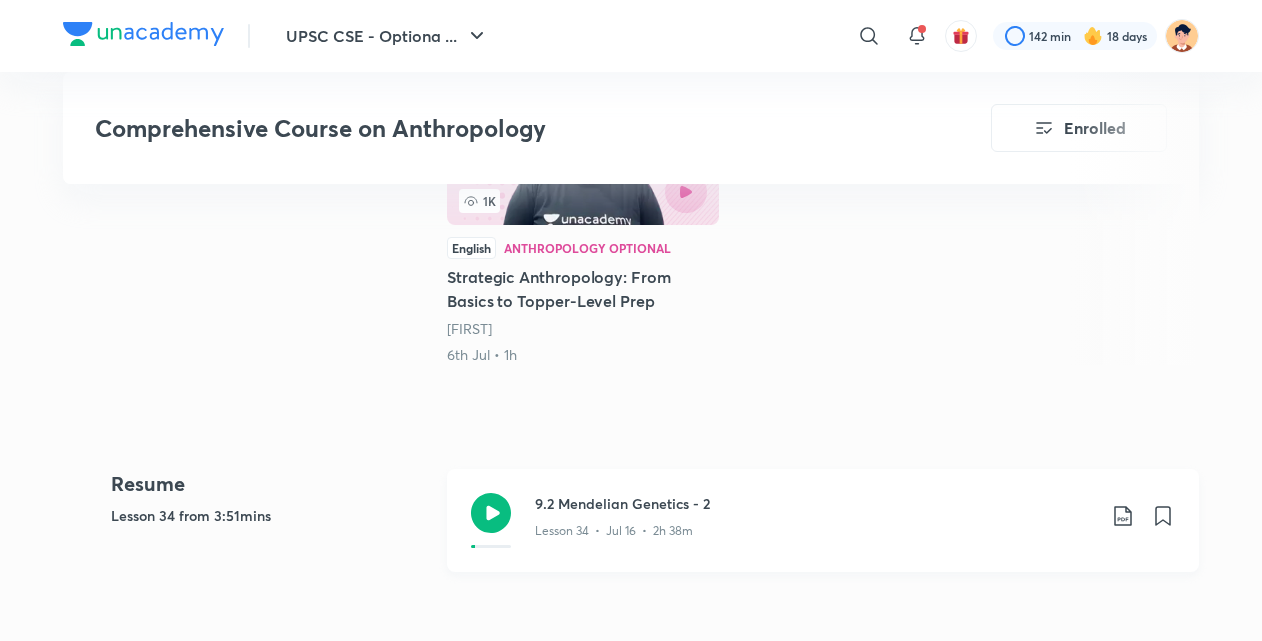 click 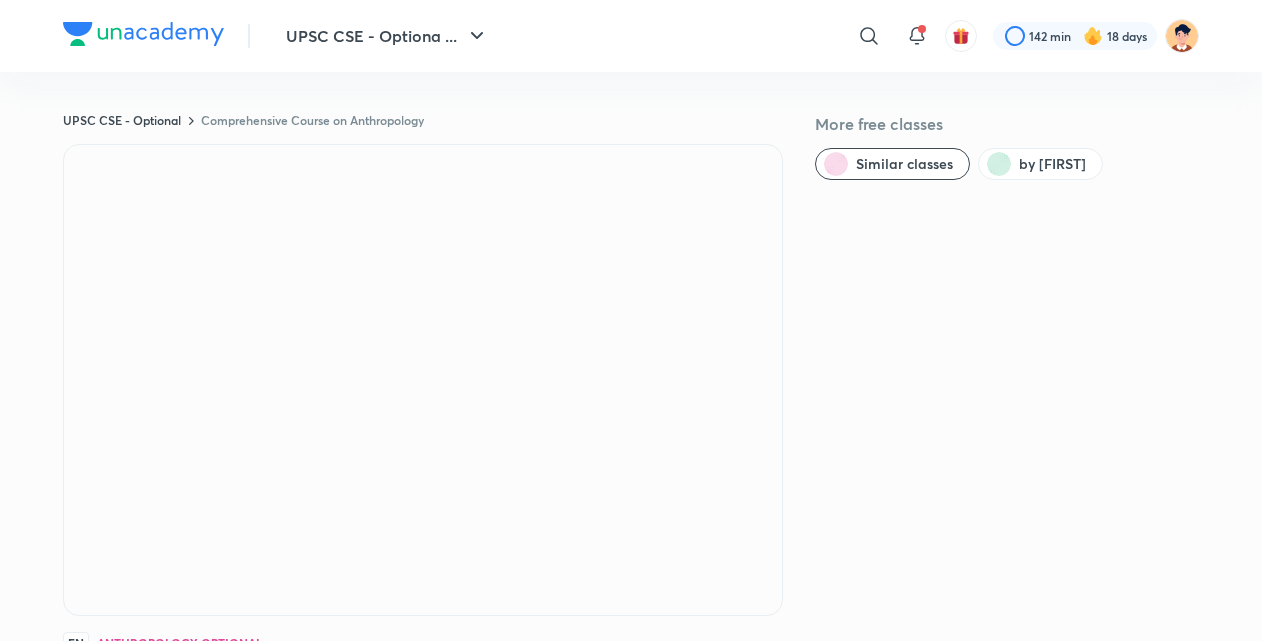 scroll, scrollTop: 560, scrollLeft: 0, axis: vertical 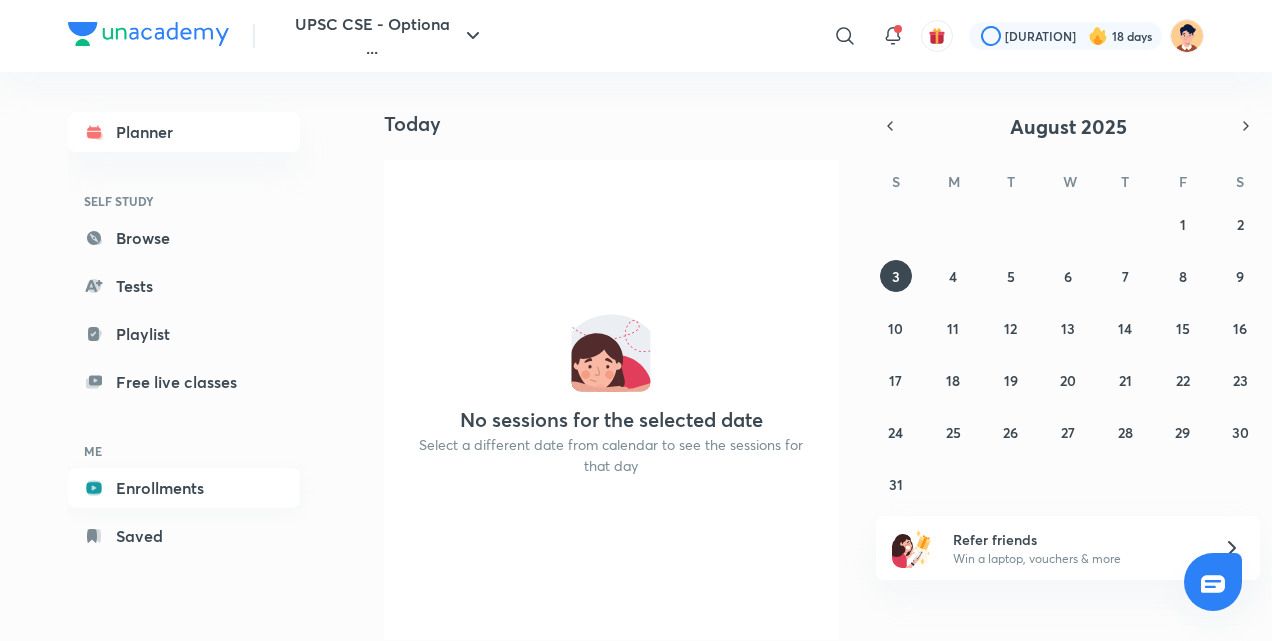 click on "Enrollments" at bounding box center [184, 488] 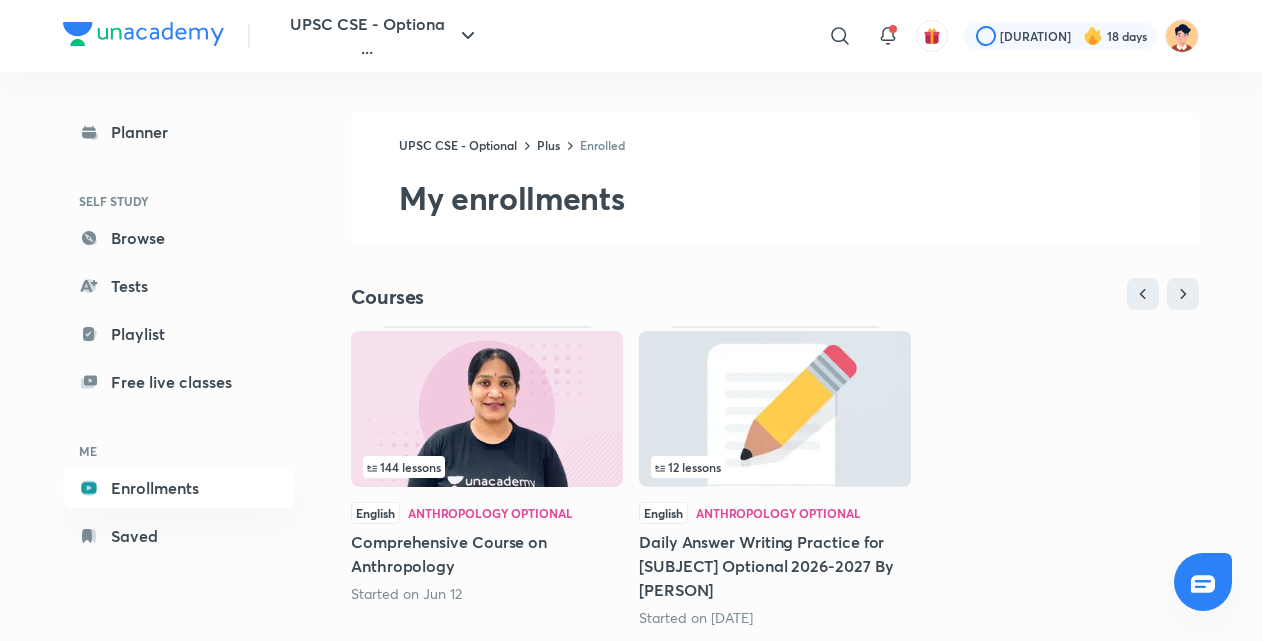 click at bounding box center [487, 409] 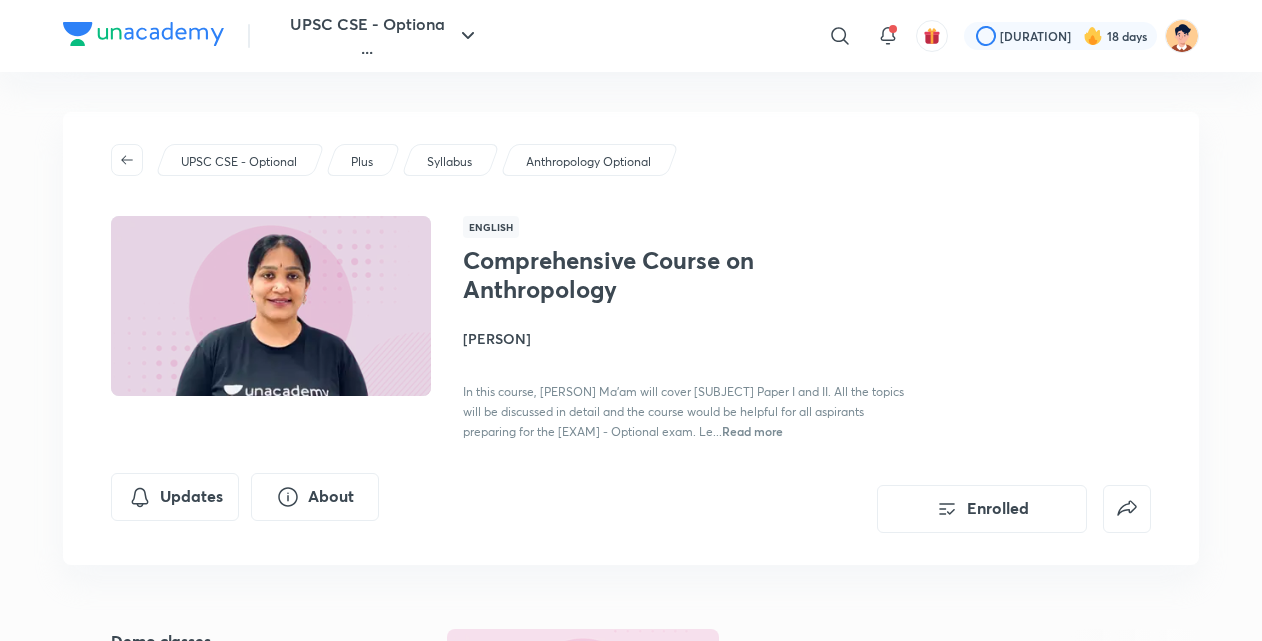click on "Comprehensive Course on Anthropology Enrolled UPSC CSE - Optional Plus Syllabus Anthropology Optional English Comprehensive Course on Anthropology Himabindu  In this course, Himabindu Ma'am will cover Anthropology Paper I and II. All the topics will be discussed in detail and the course would be helpful for all aspirants preparing for the UPSC CSE - Optional exam. Le...  Read more Updates About Enrolled" at bounding box center [631, 362] 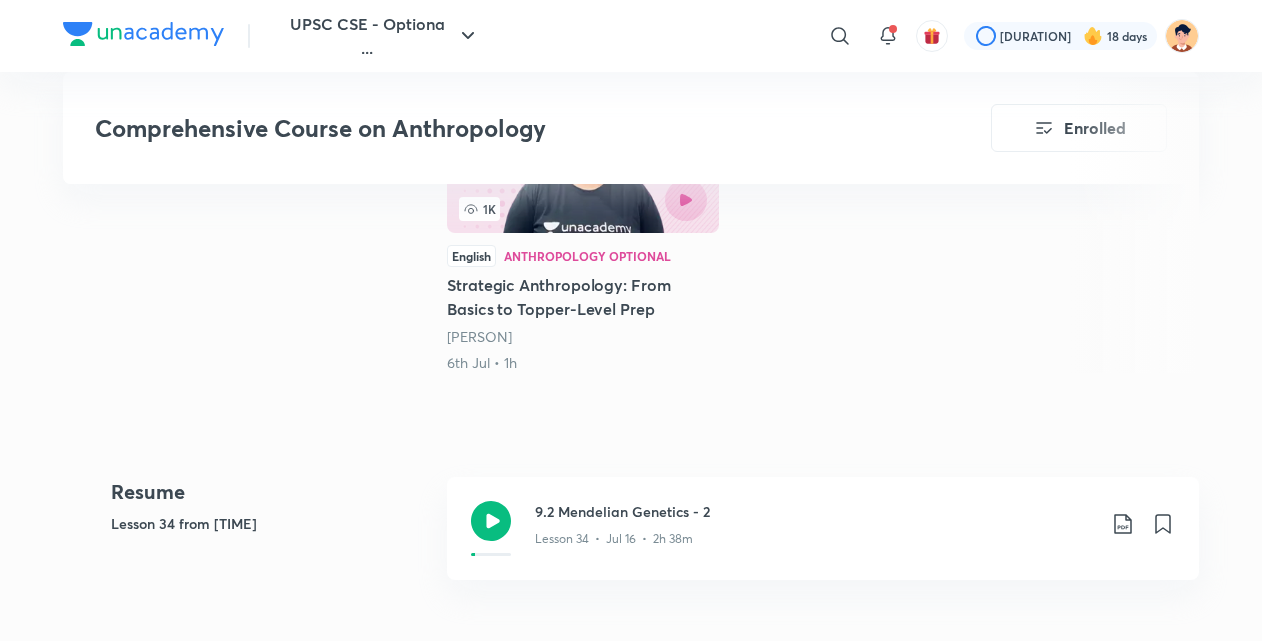 scroll, scrollTop: 560, scrollLeft: 0, axis: vertical 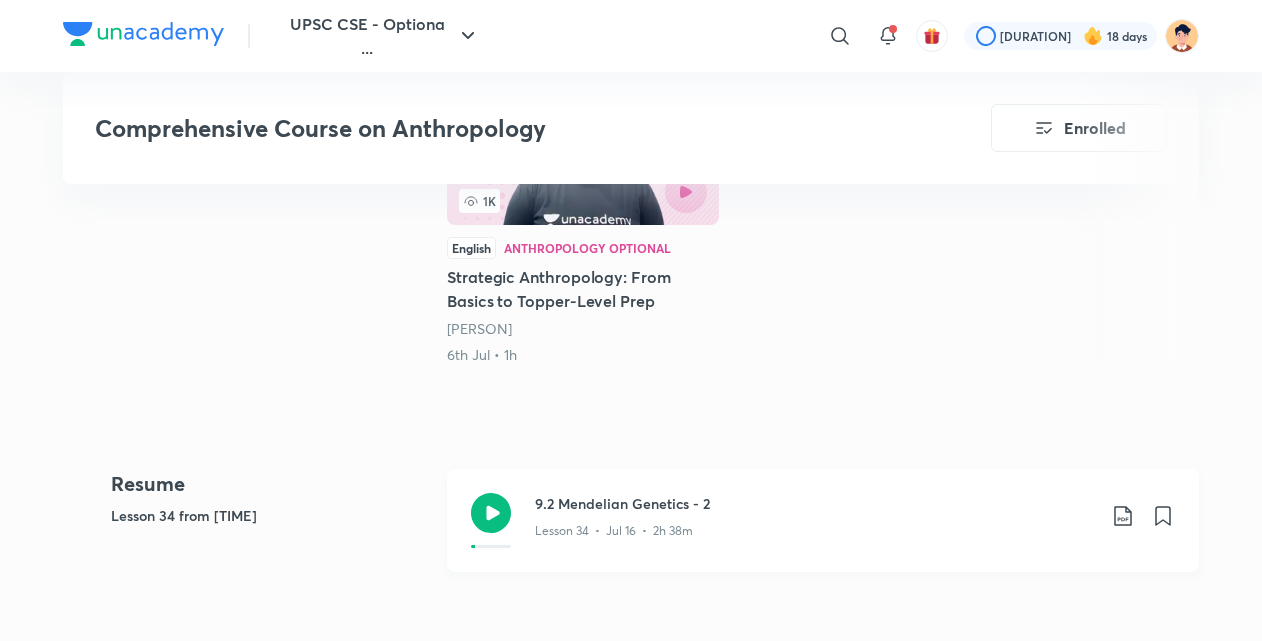 click 